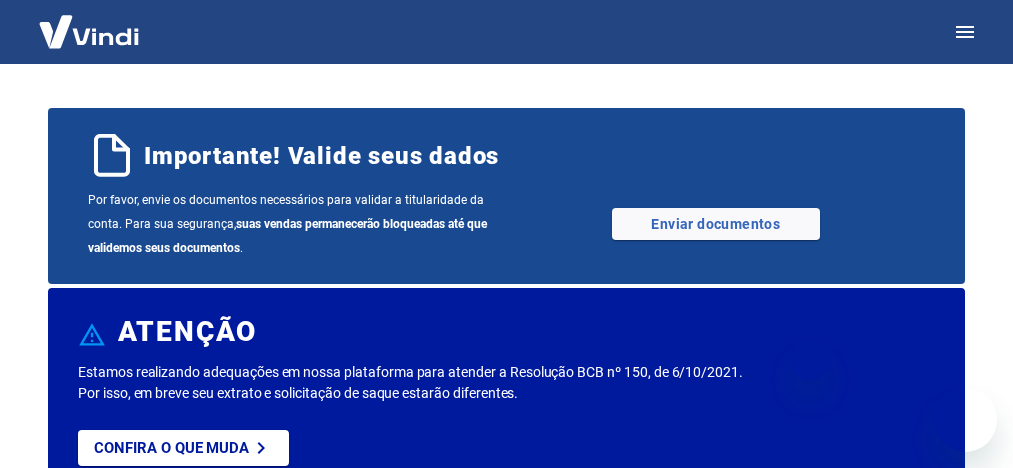 scroll, scrollTop: 0, scrollLeft: 0, axis: both 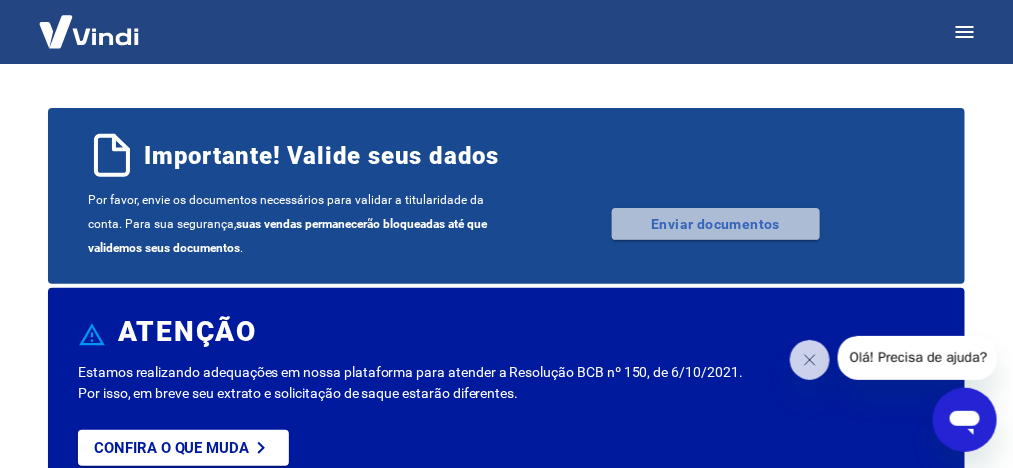 click on "Enviar documentos" at bounding box center (716, 224) 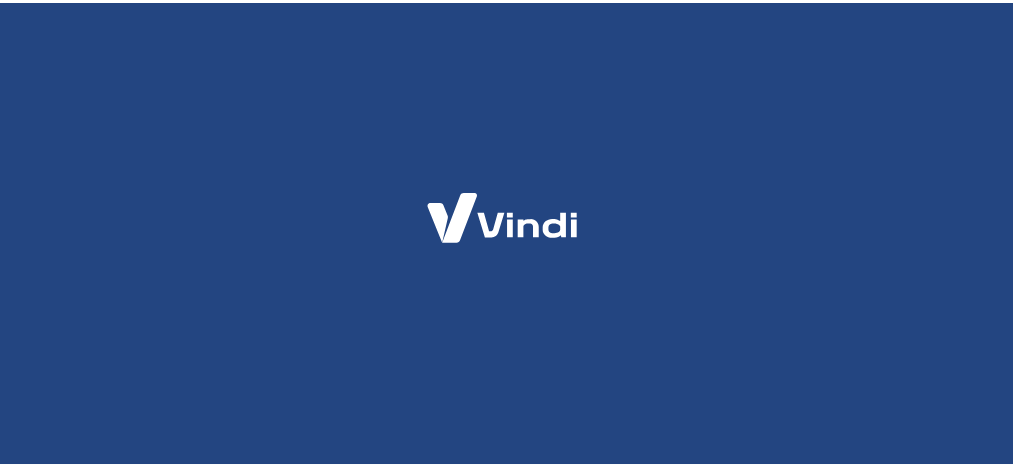 scroll, scrollTop: 0, scrollLeft: 0, axis: both 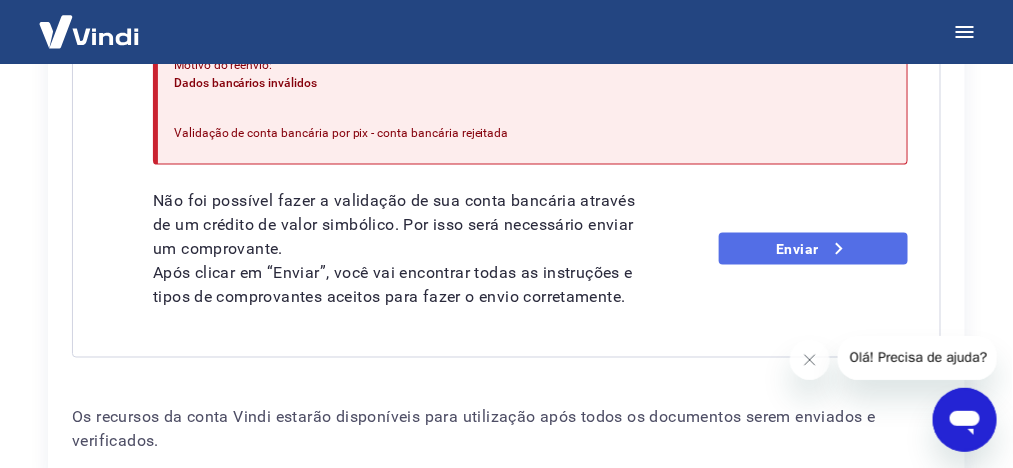 click on "Enviar" at bounding box center [813, 249] 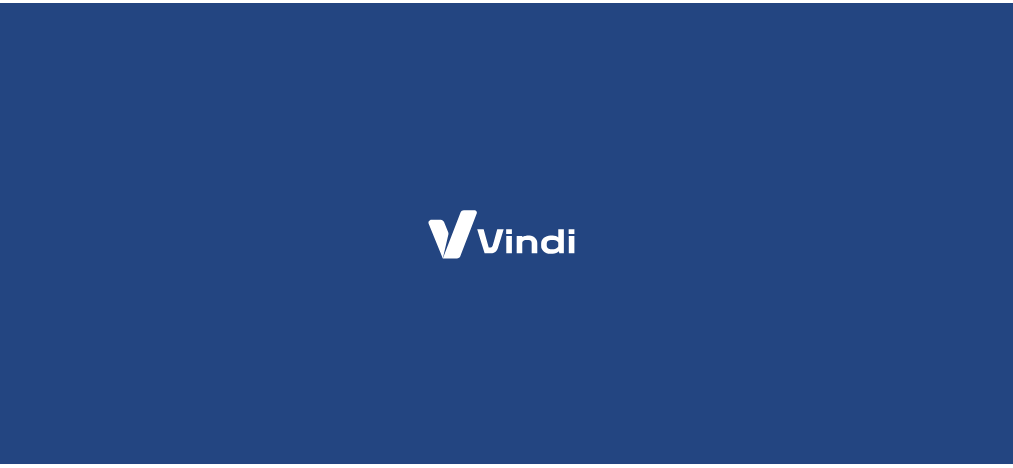 scroll, scrollTop: 0, scrollLeft: 0, axis: both 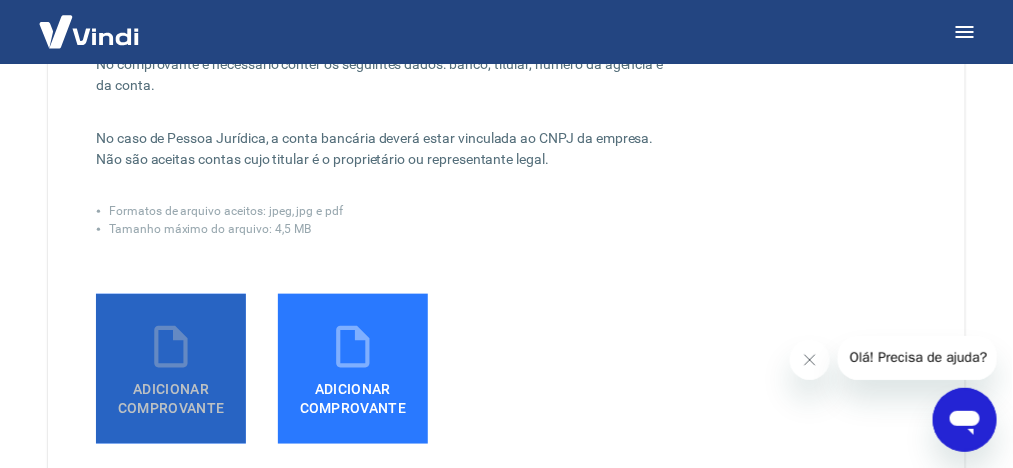 click on "Adicionar comprovante" at bounding box center [171, 369] 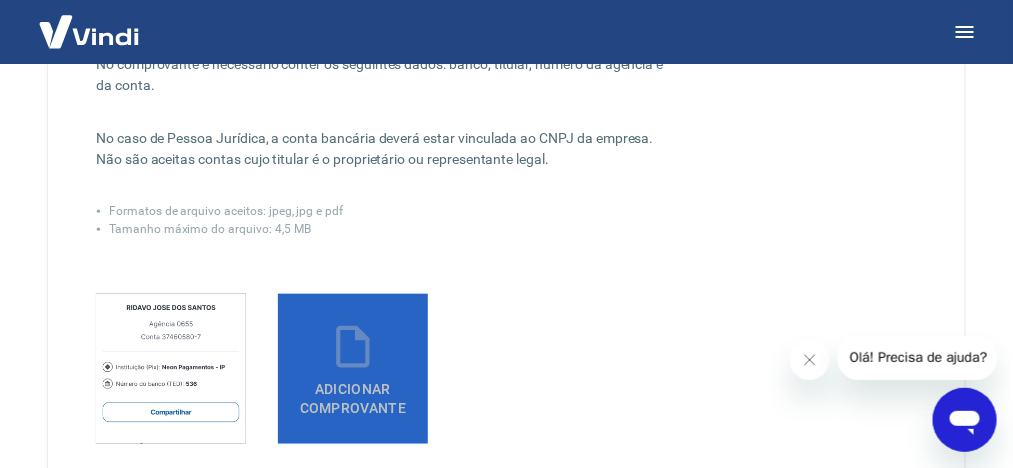 click on "Adicionar comprovante" at bounding box center [353, 369] 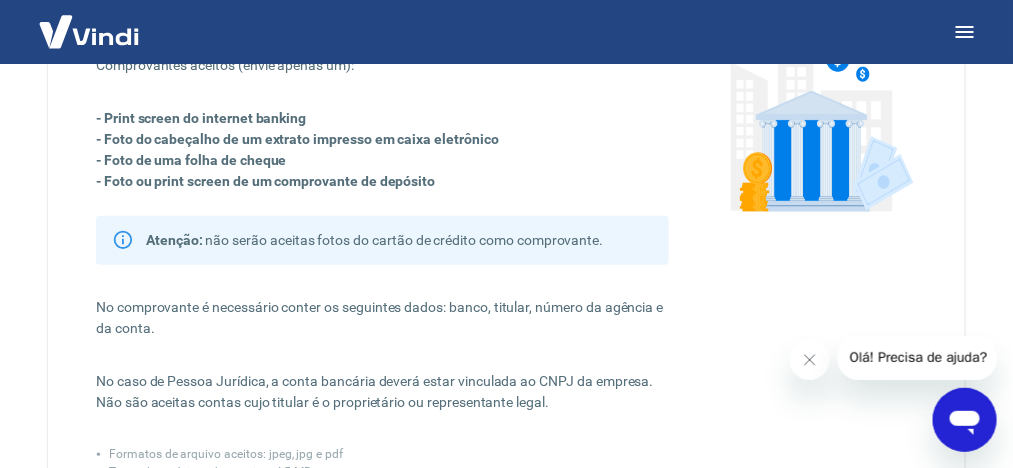 scroll, scrollTop: 200, scrollLeft: 0, axis: vertical 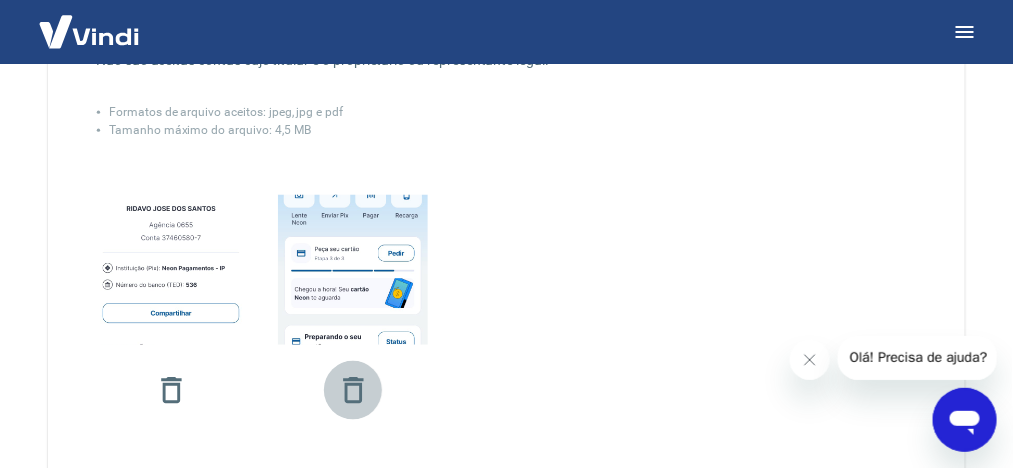 click 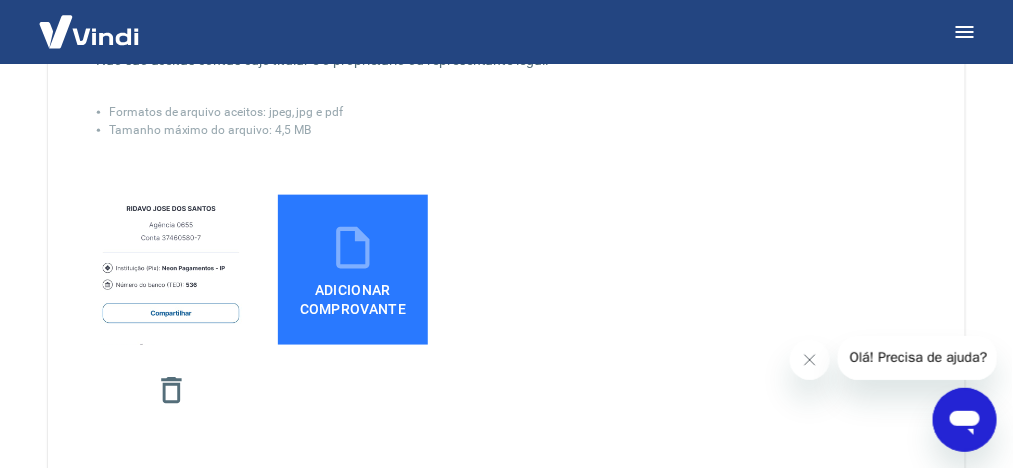 click on "Adicionar comprovante" at bounding box center (353, 295) 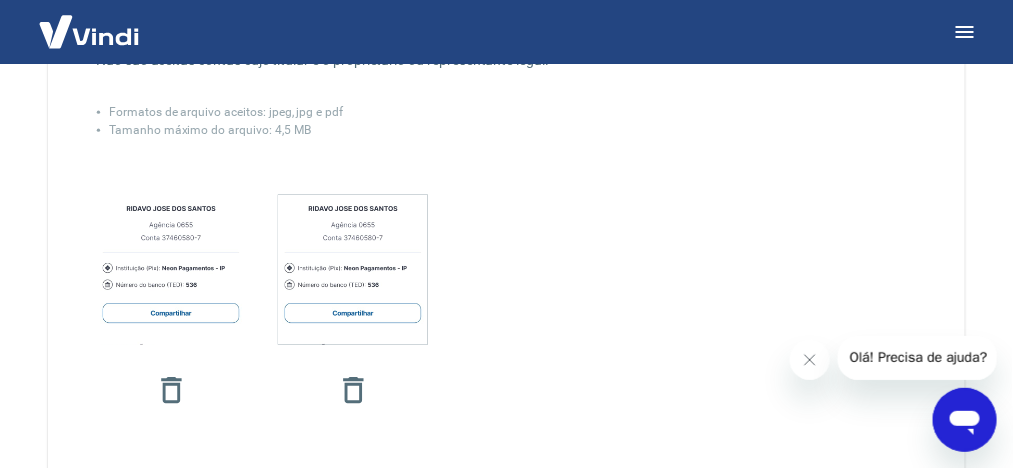 click at bounding box center (353, 269) 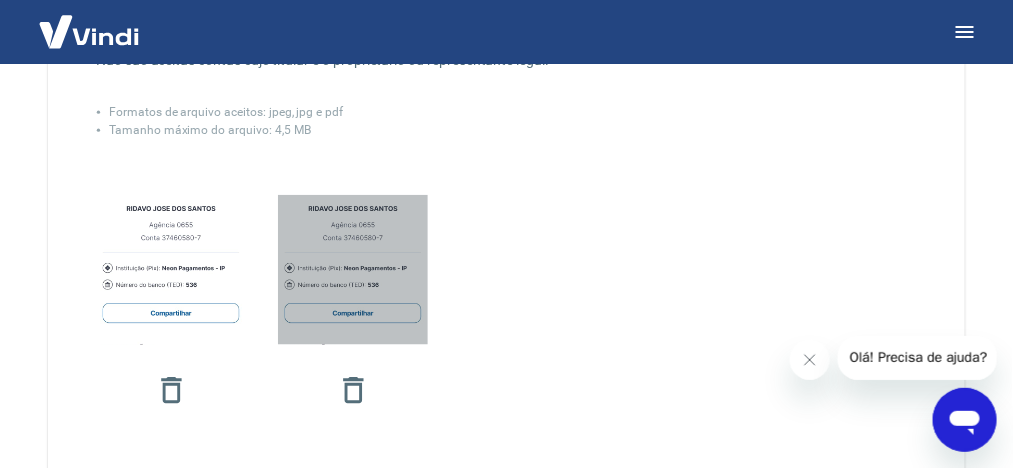 click at bounding box center (353, 269) 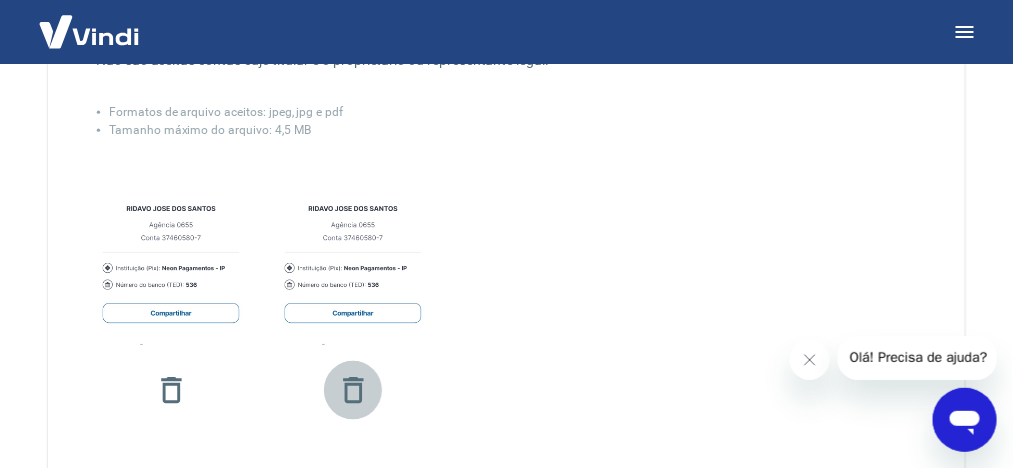 click 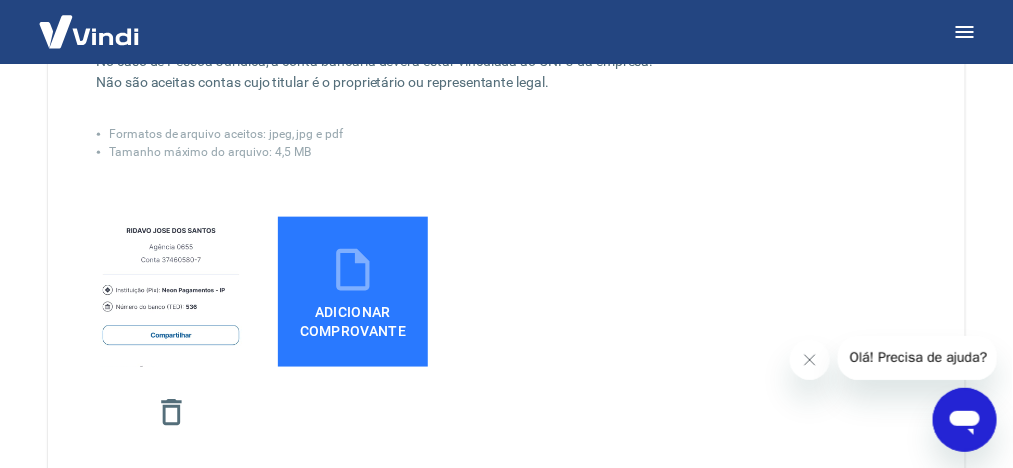 scroll, scrollTop: 499, scrollLeft: 0, axis: vertical 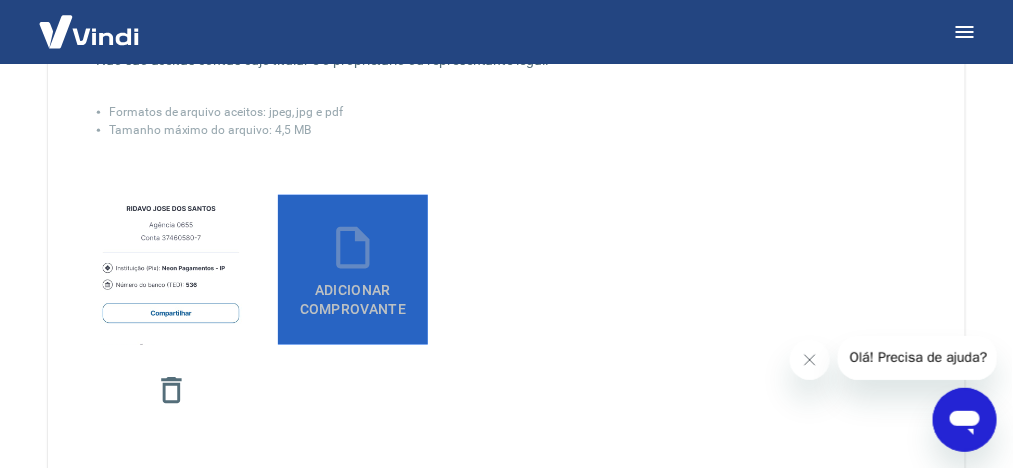click on "Adicionar comprovante" at bounding box center [353, 295] 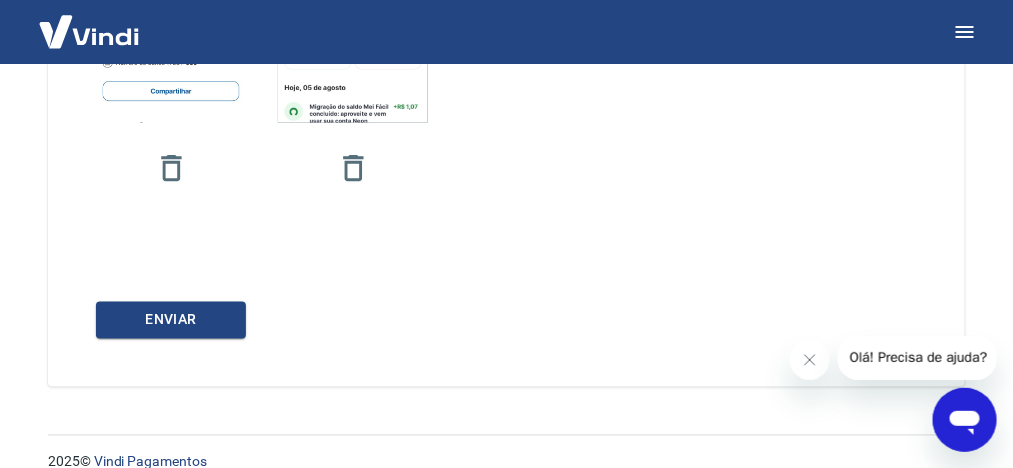 scroll, scrollTop: 748, scrollLeft: 0, axis: vertical 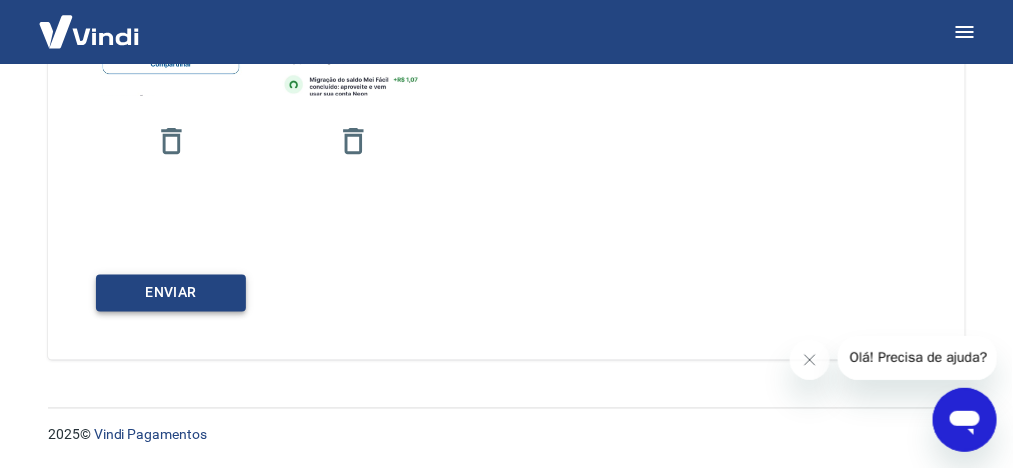 click on "ENVIAR" at bounding box center (171, 293) 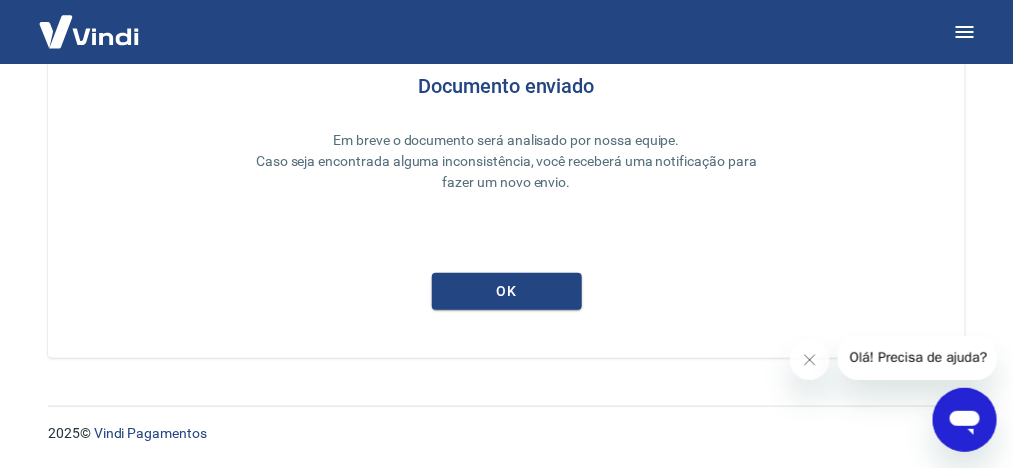 scroll, scrollTop: 224, scrollLeft: 0, axis: vertical 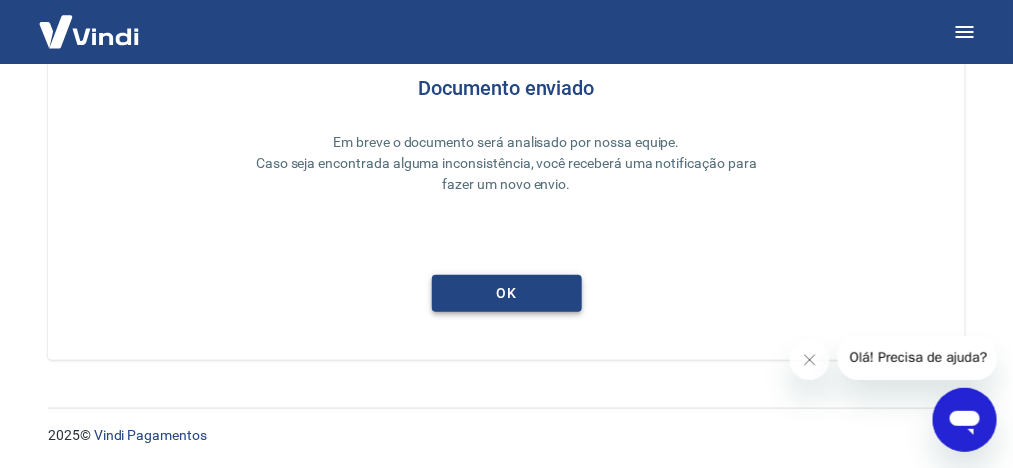 click on "ok" at bounding box center [507, 293] 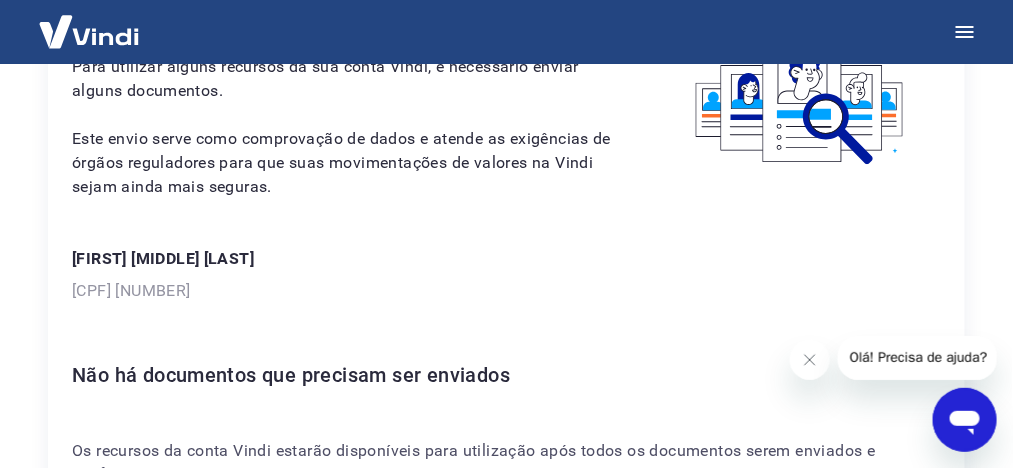 scroll, scrollTop: 0, scrollLeft: 0, axis: both 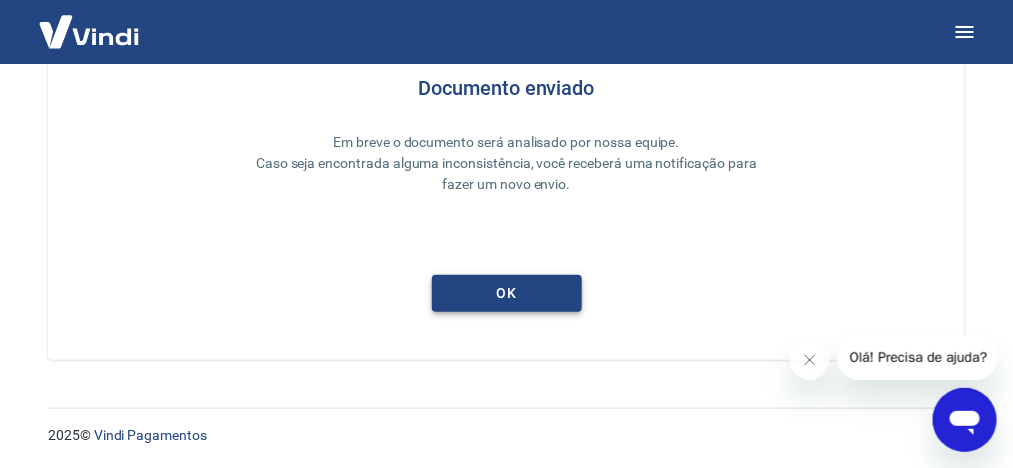 click on "ok" at bounding box center [507, 293] 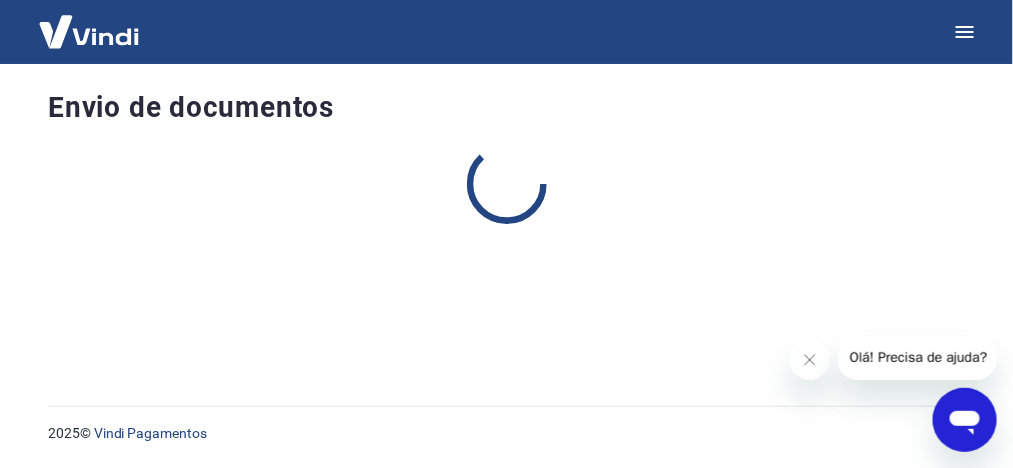 scroll, scrollTop: 0, scrollLeft: 0, axis: both 